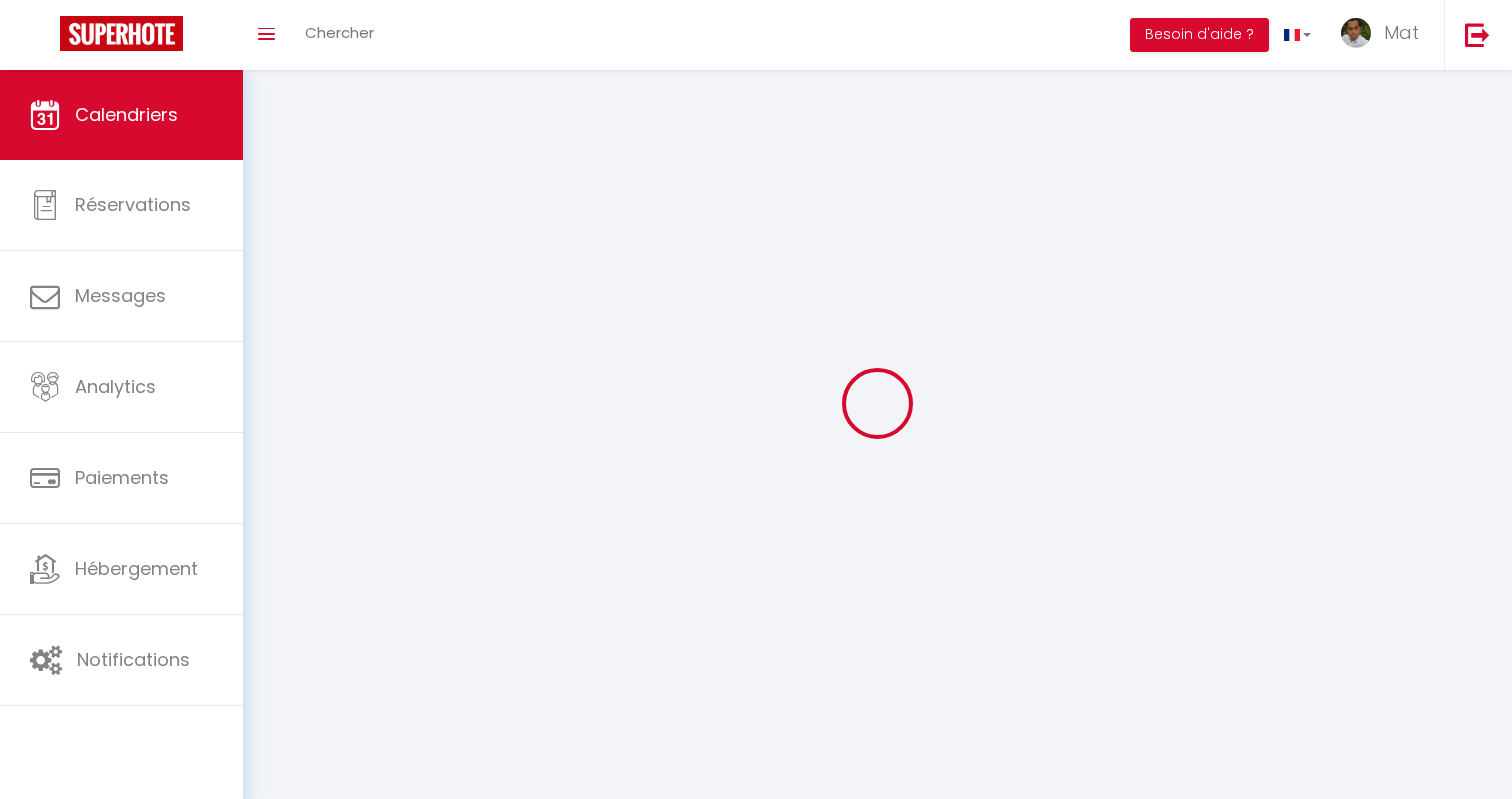 scroll, scrollTop: 0, scrollLeft: 0, axis: both 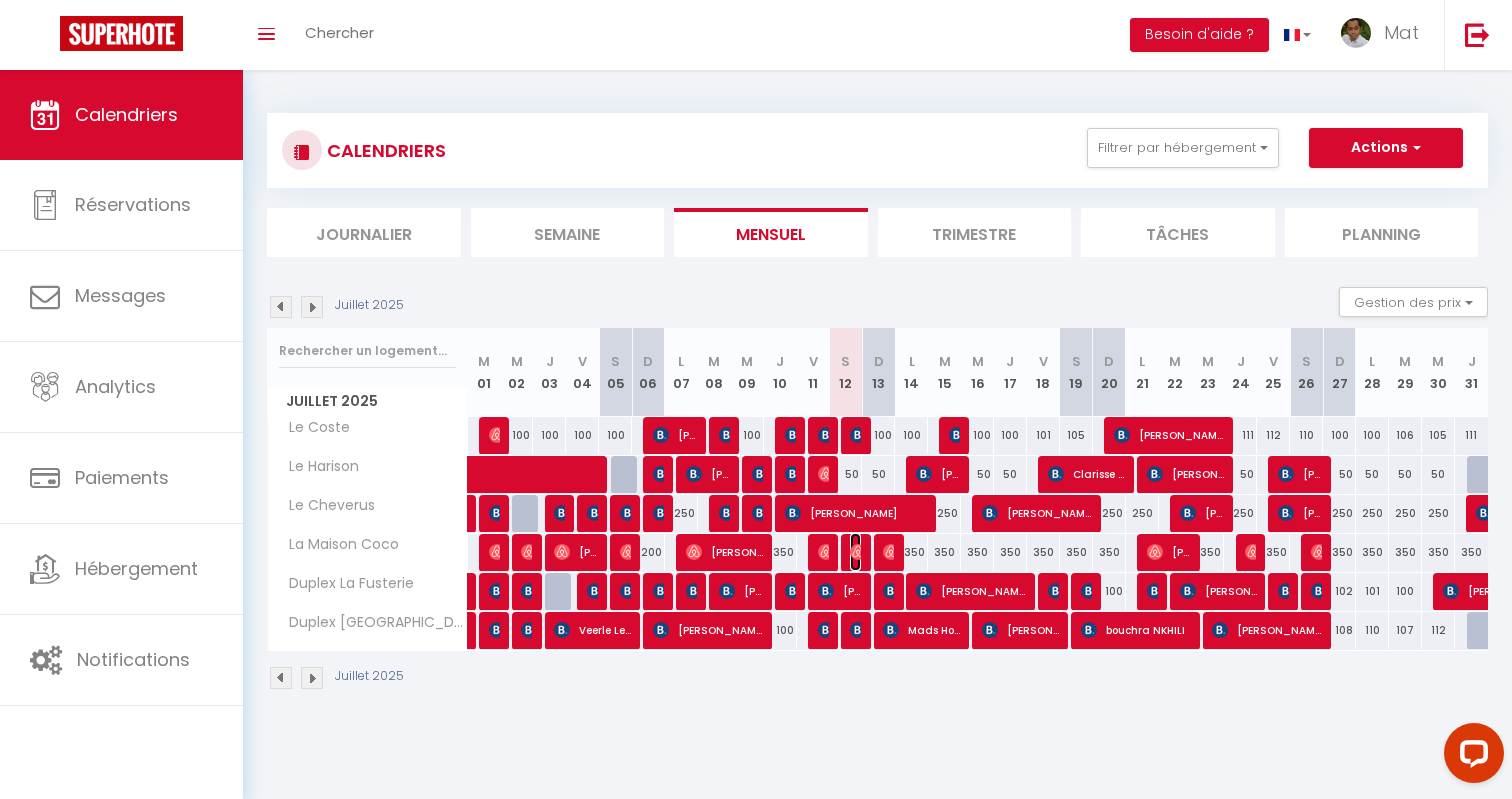 click at bounding box center [858, 552] 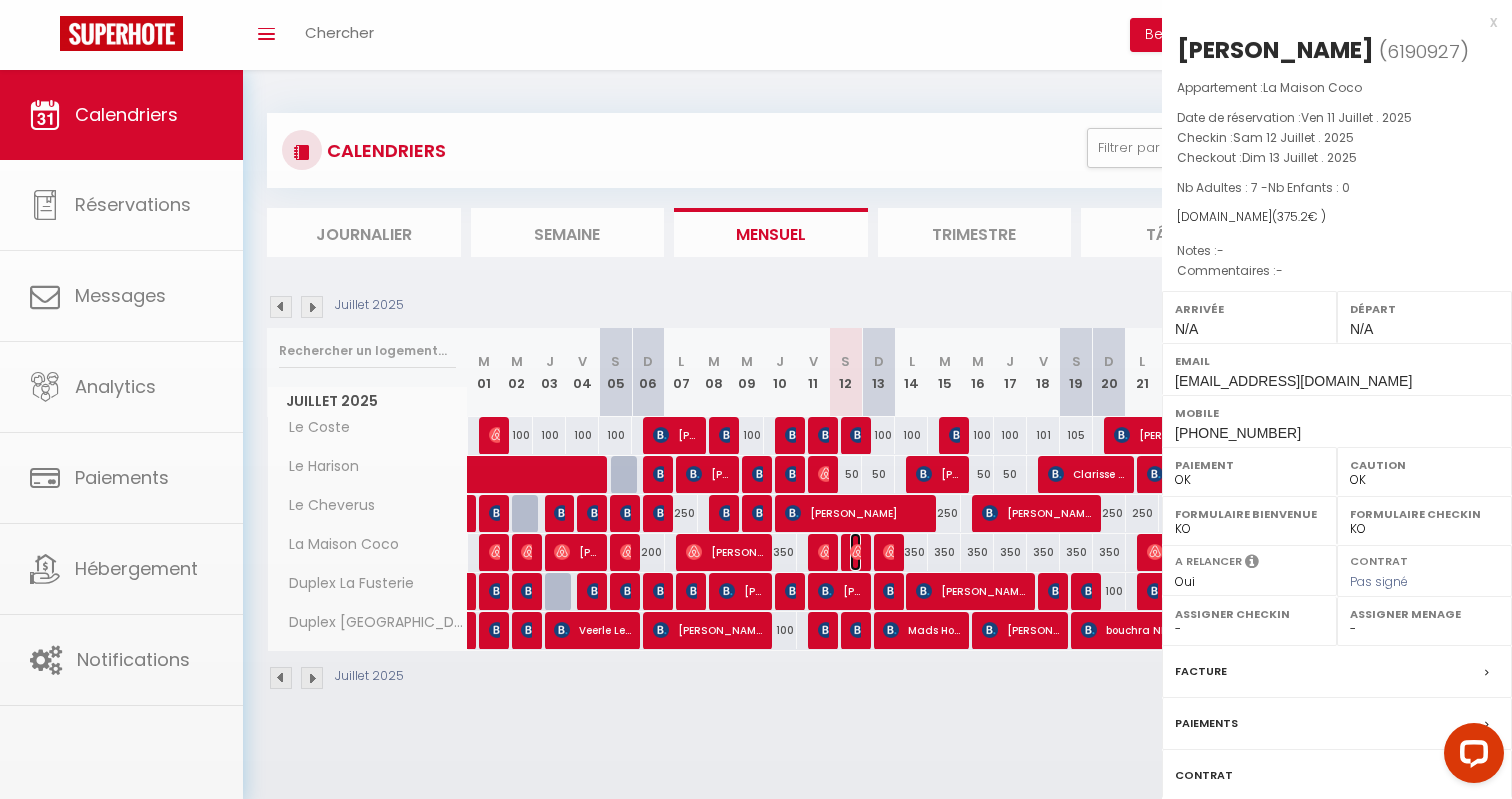 select on "32380" 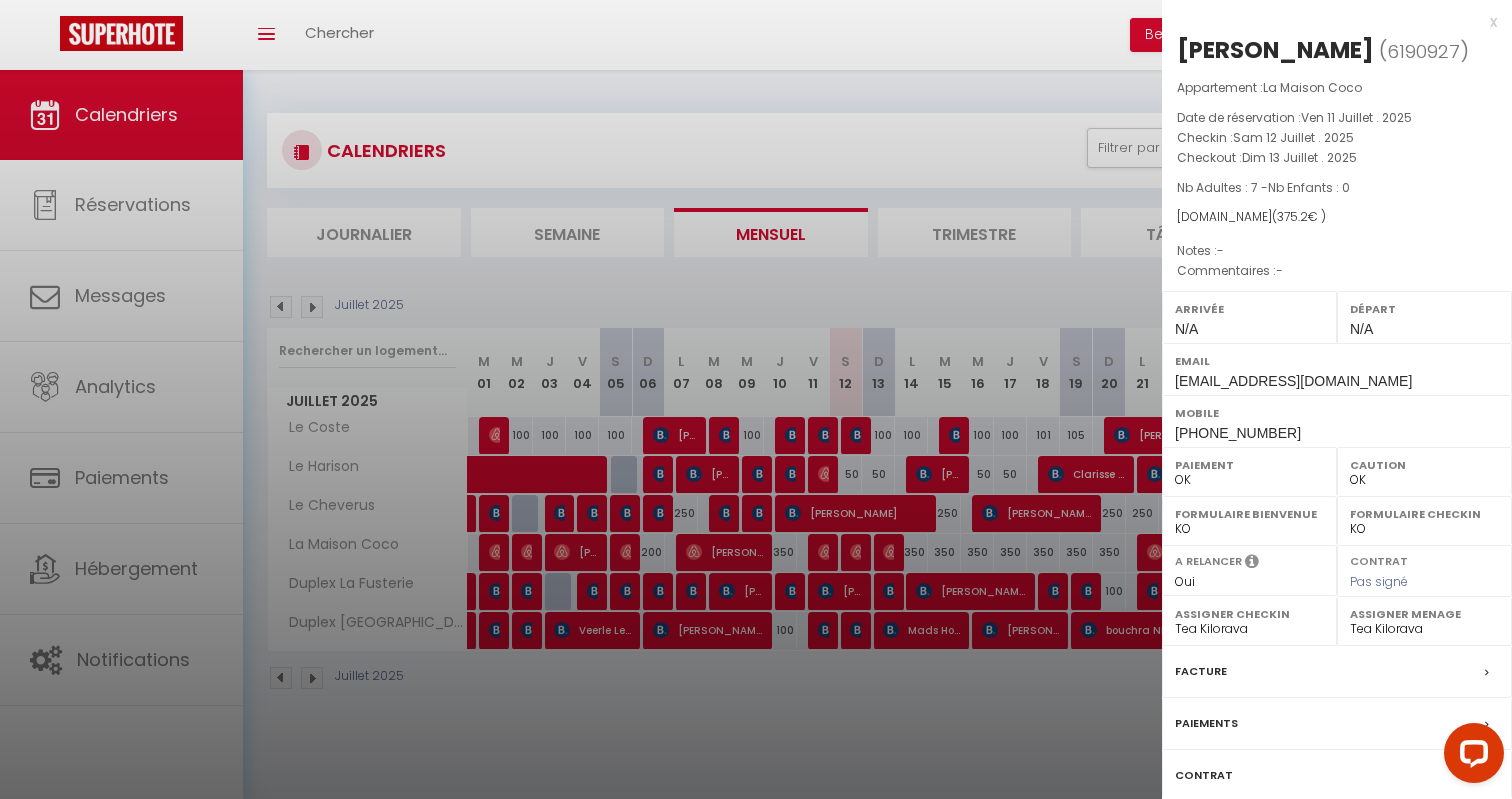 click on "Facture" at bounding box center (1201, 671) 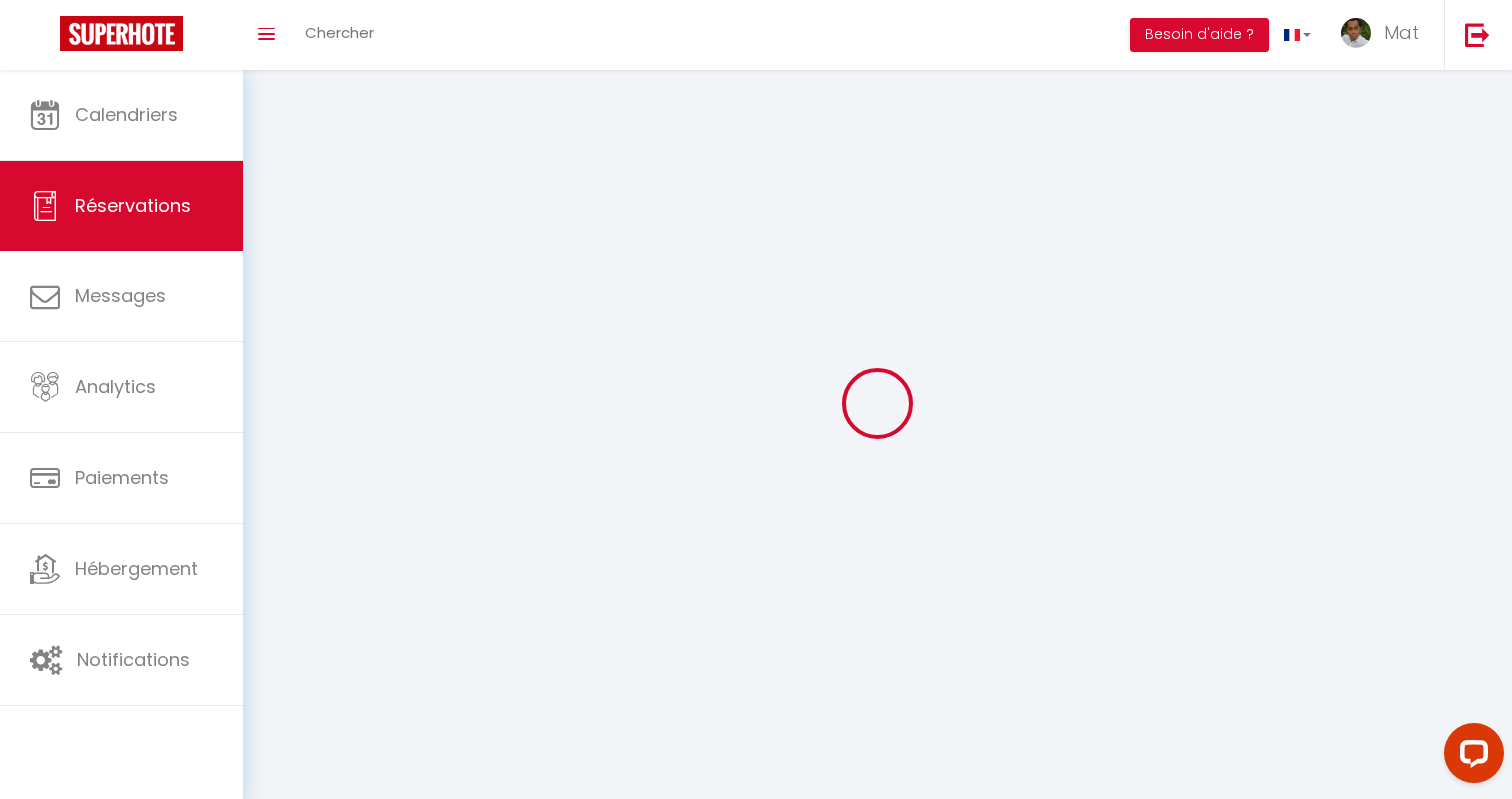 type on "[PERSON_NAME]" 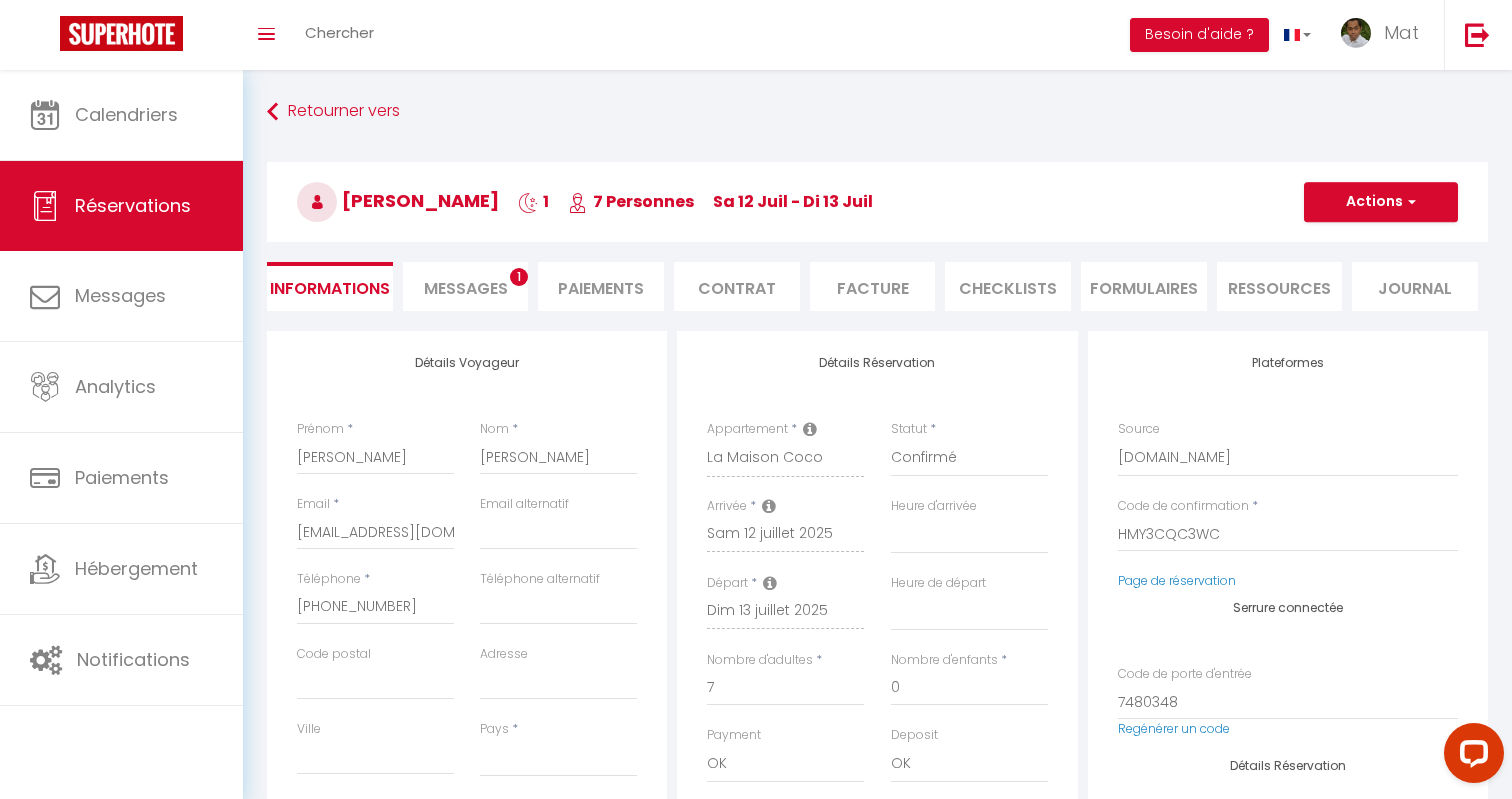 select 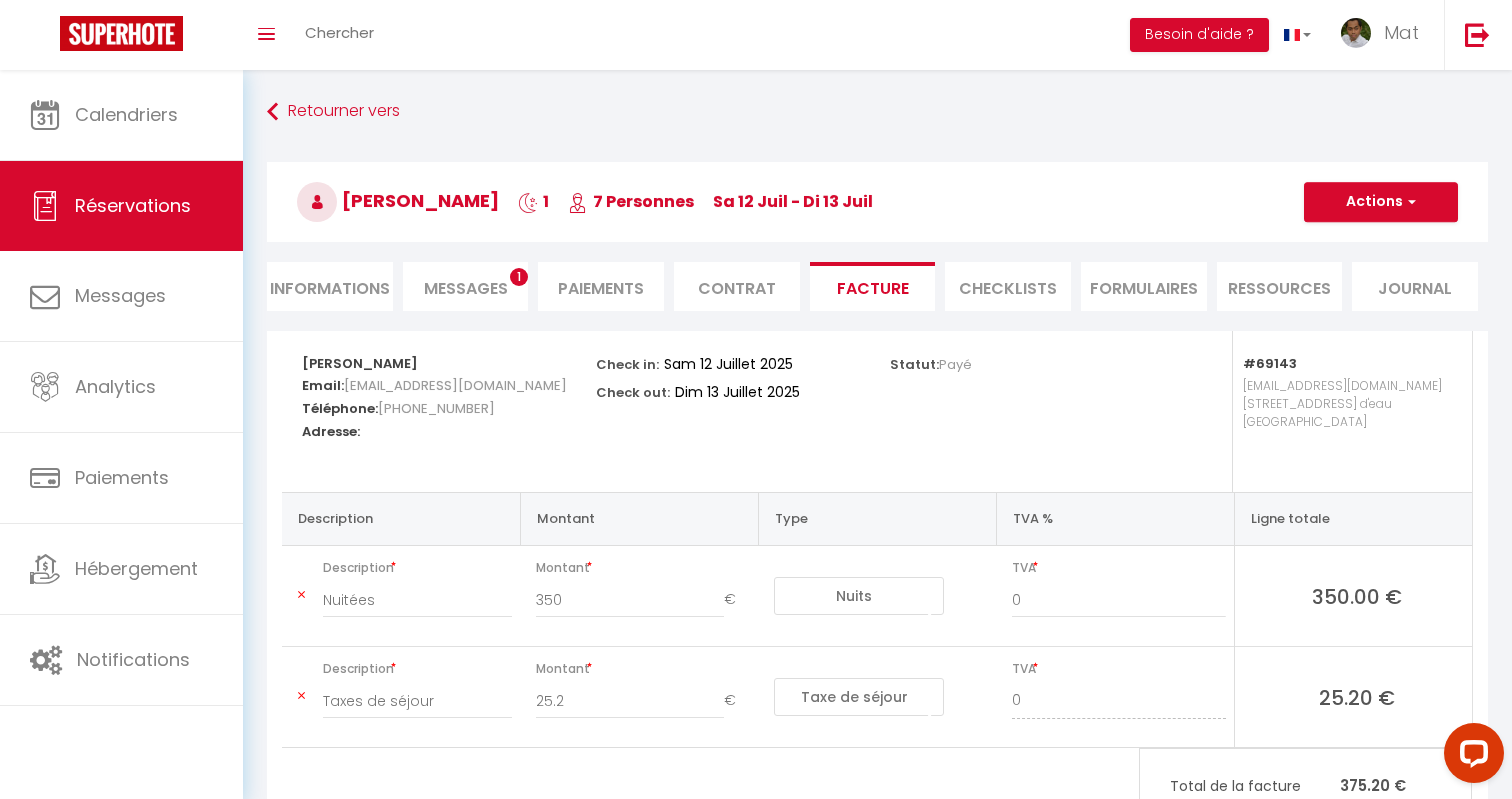 click on "Informations" at bounding box center (330, 286) 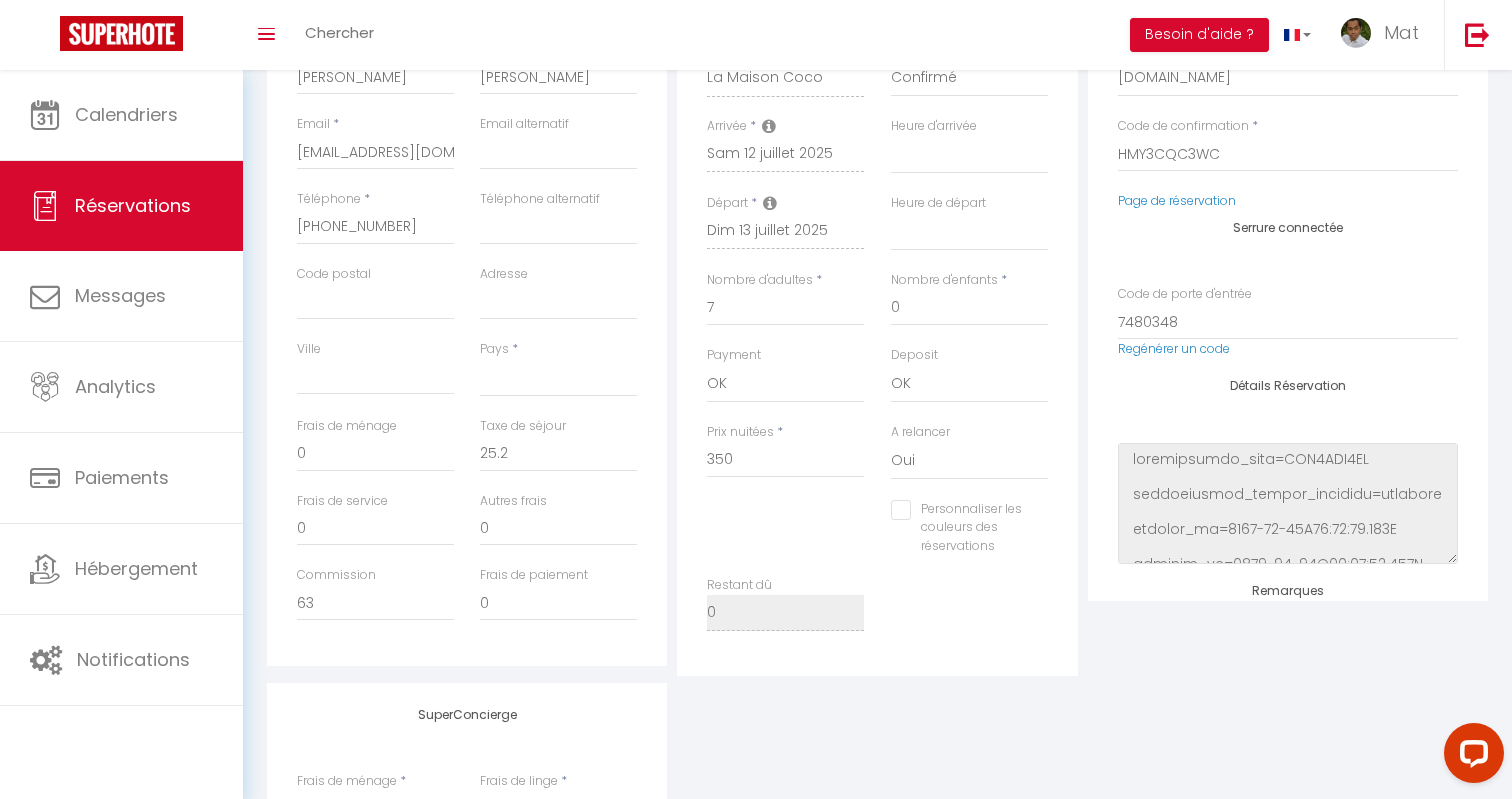 scroll, scrollTop: 58, scrollLeft: 0, axis: vertical 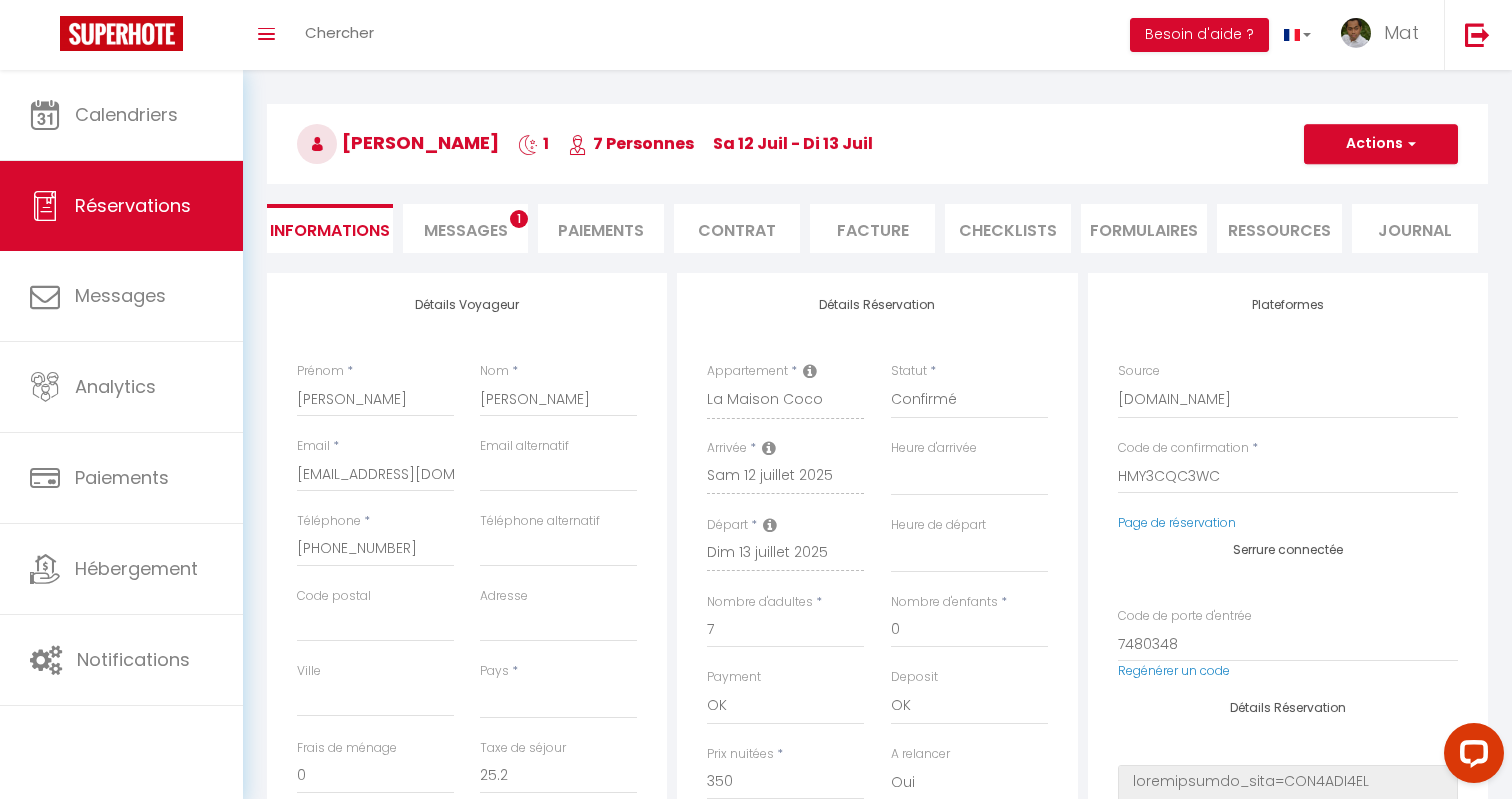click on "Messages" at bounding box center (466, 230) 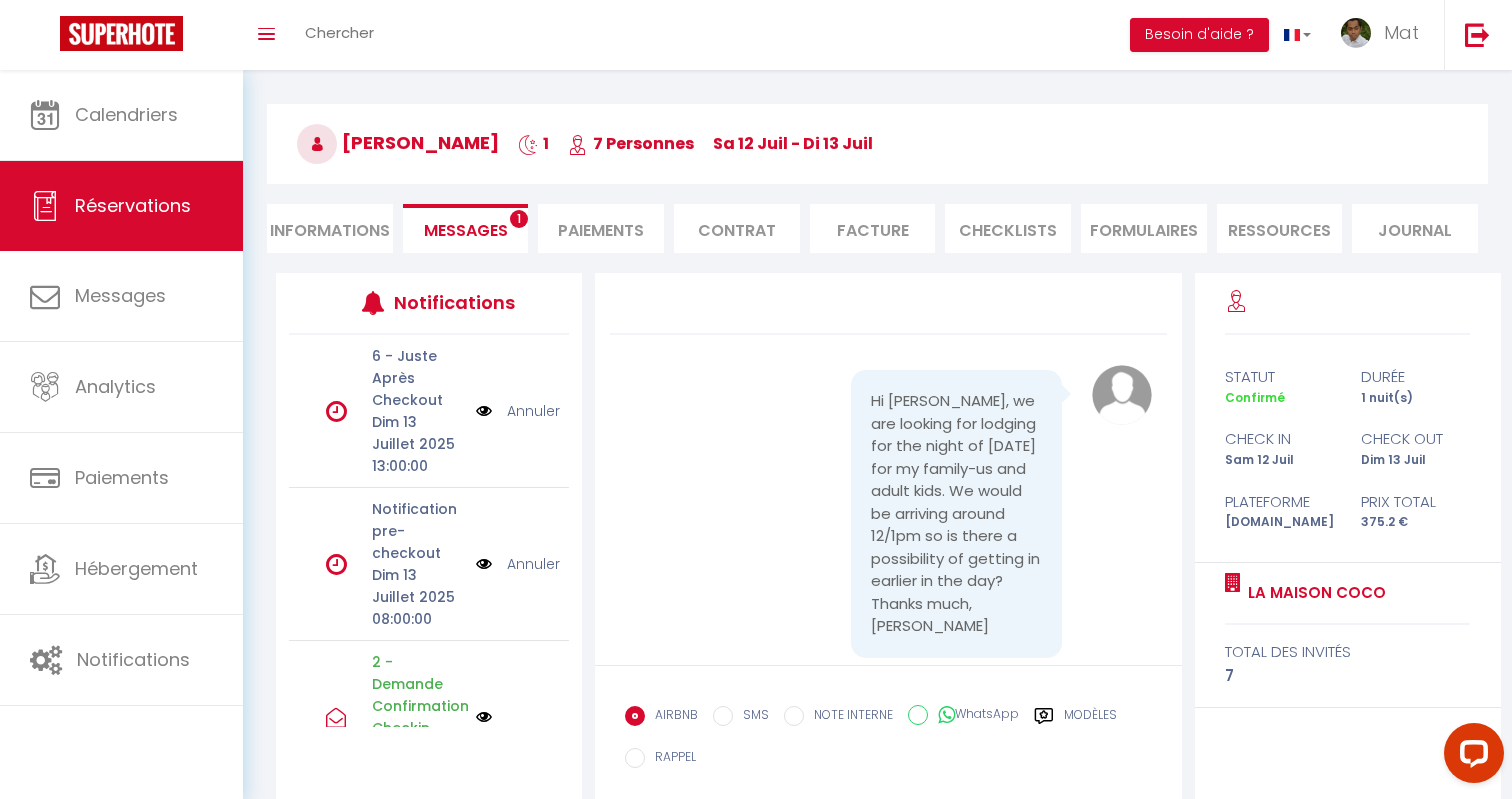 scroll, scrollTop: 167, scrollLeft: 0, axis: vertical 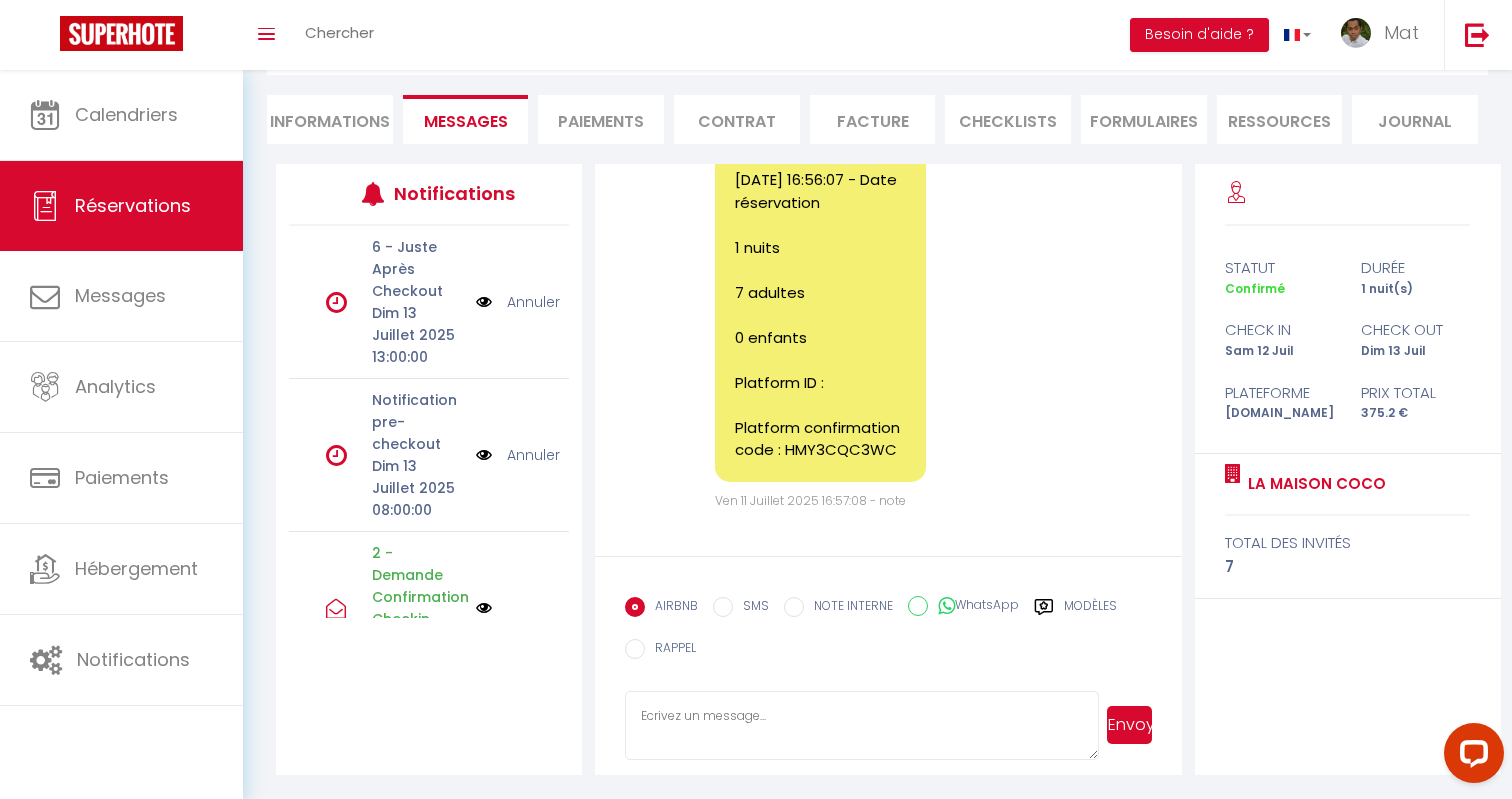 click at bounding box center [862, 726] 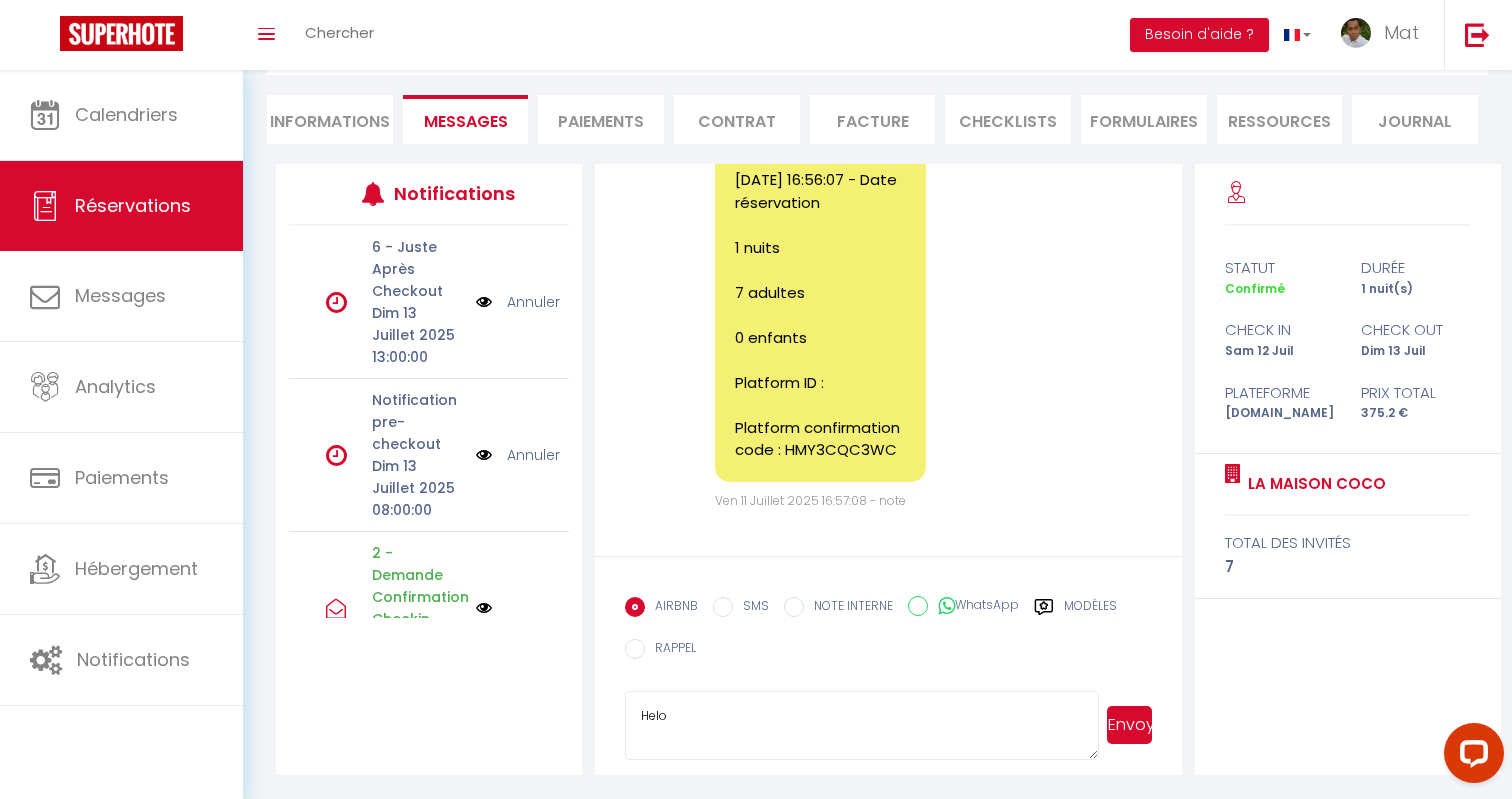 type on "Hel" 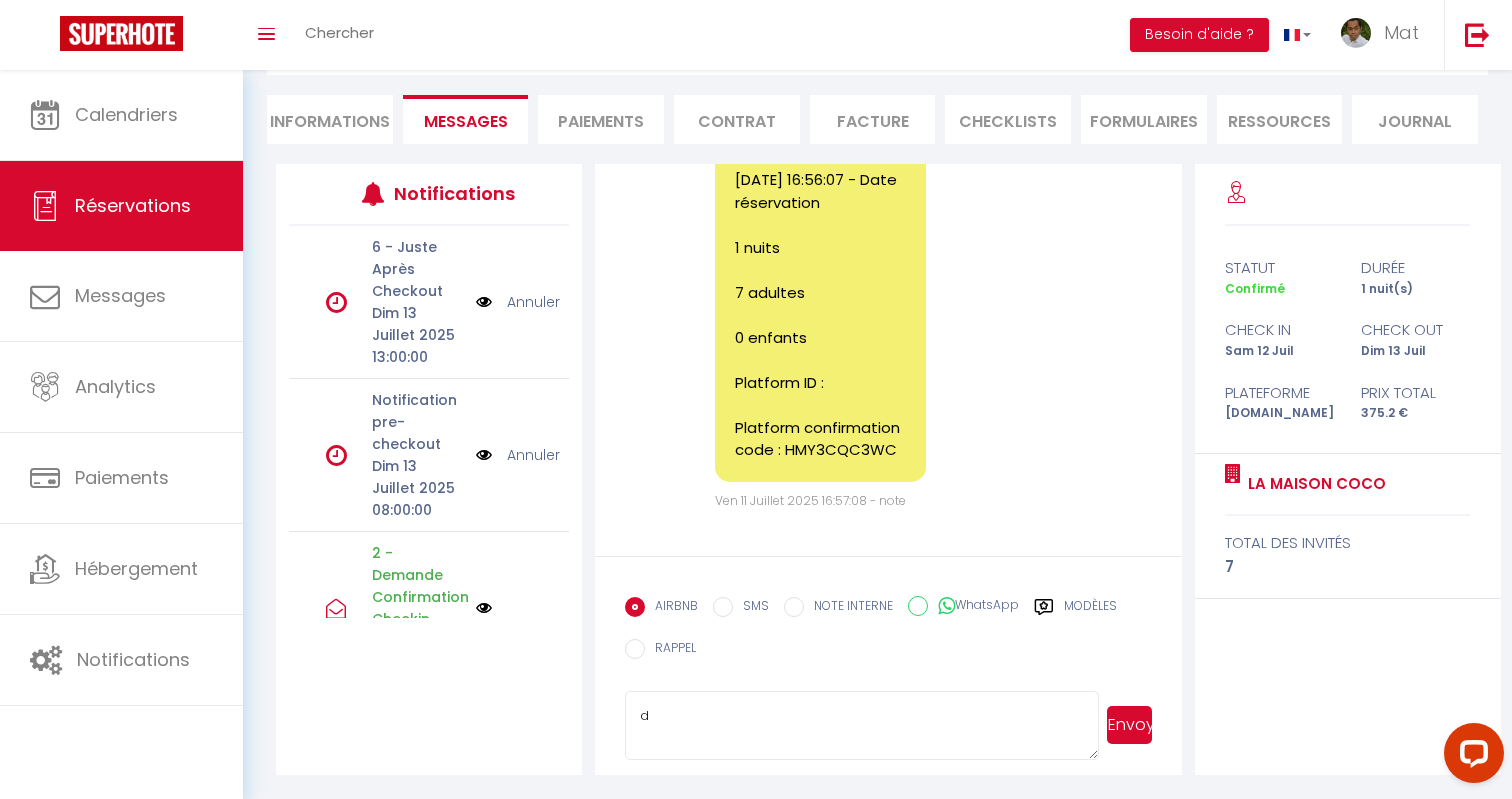 type on "d" 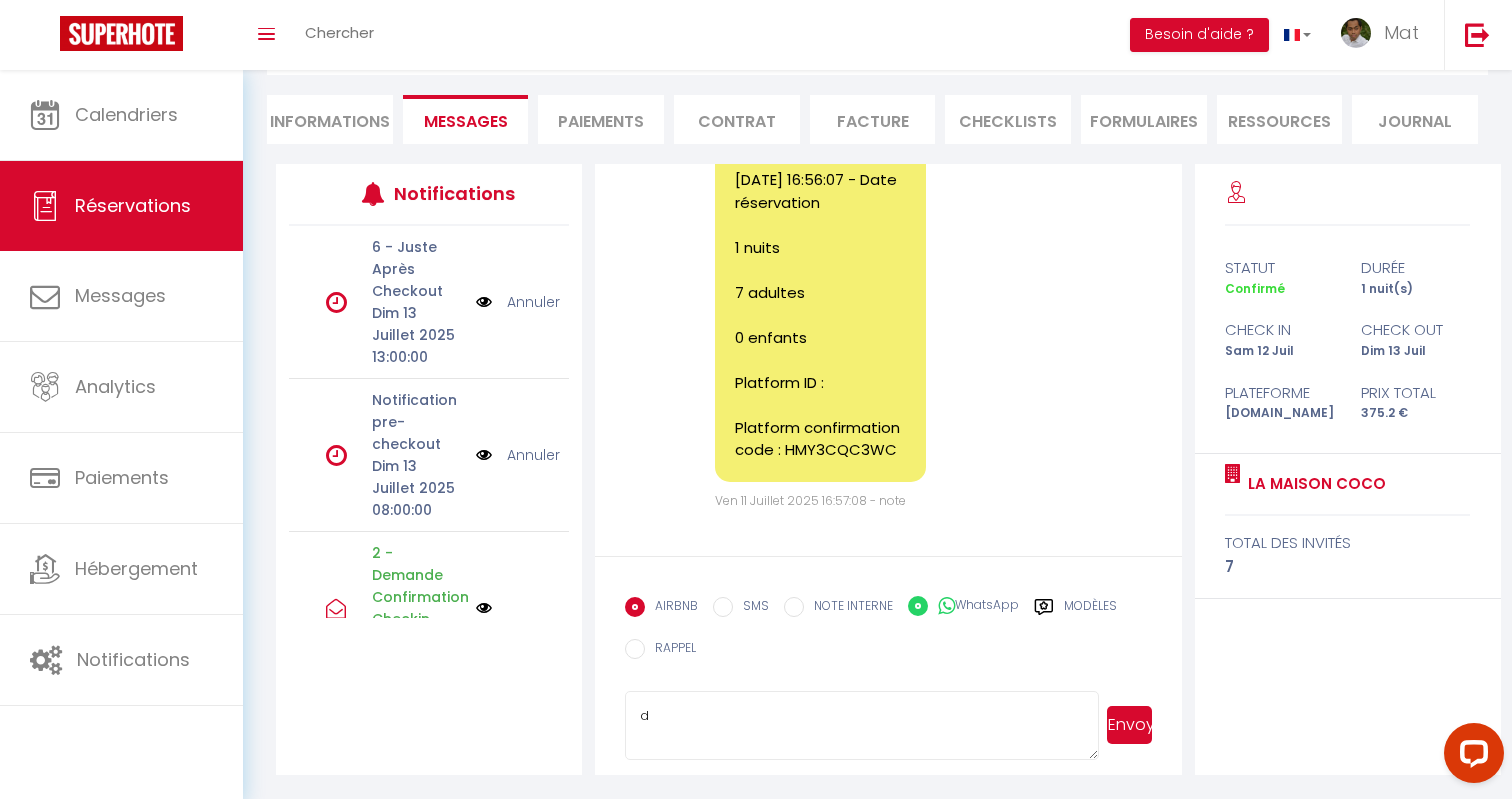 radio on "false" 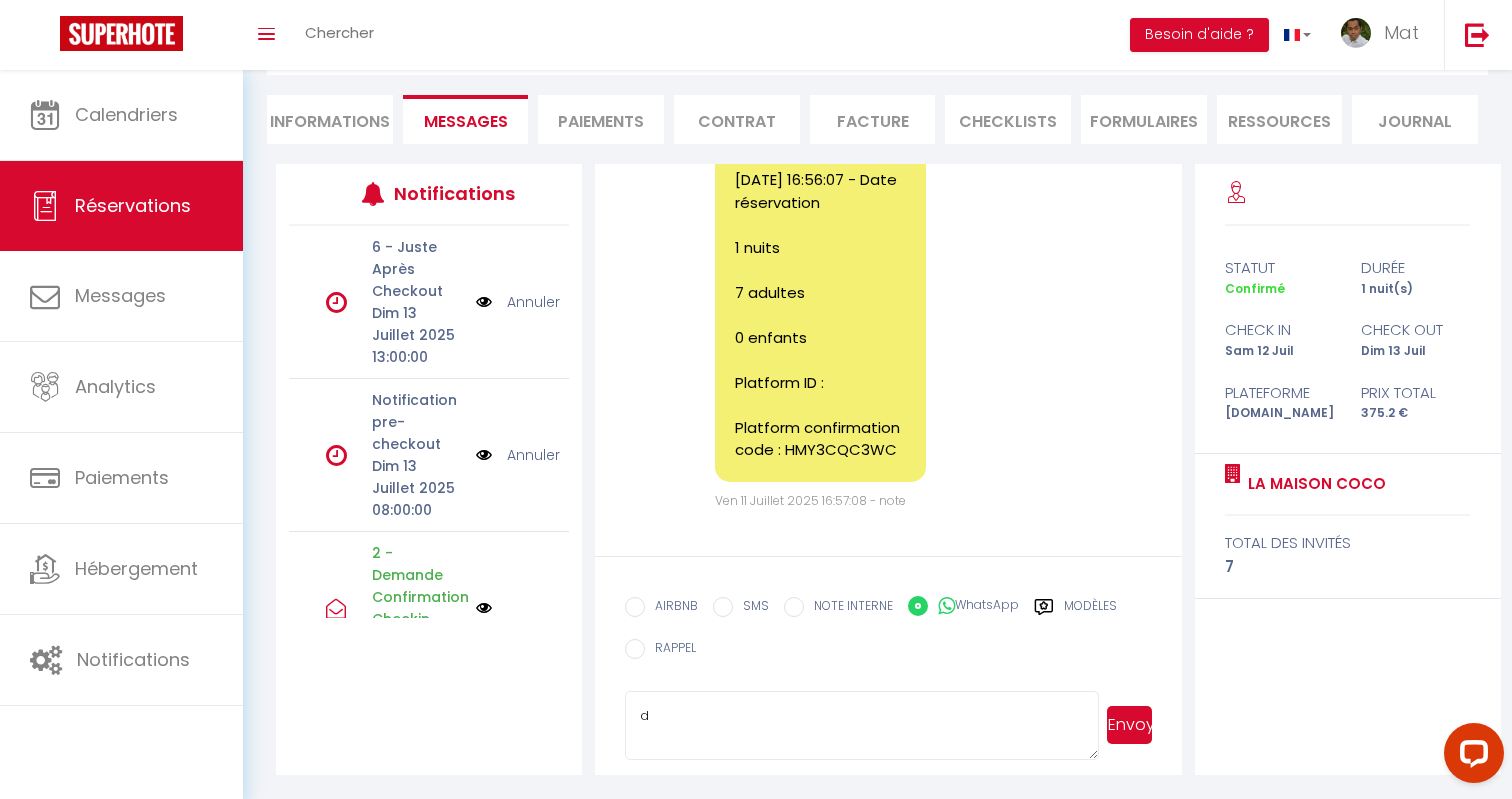 click on "Envoyer" at bounding box center (1129, 725) 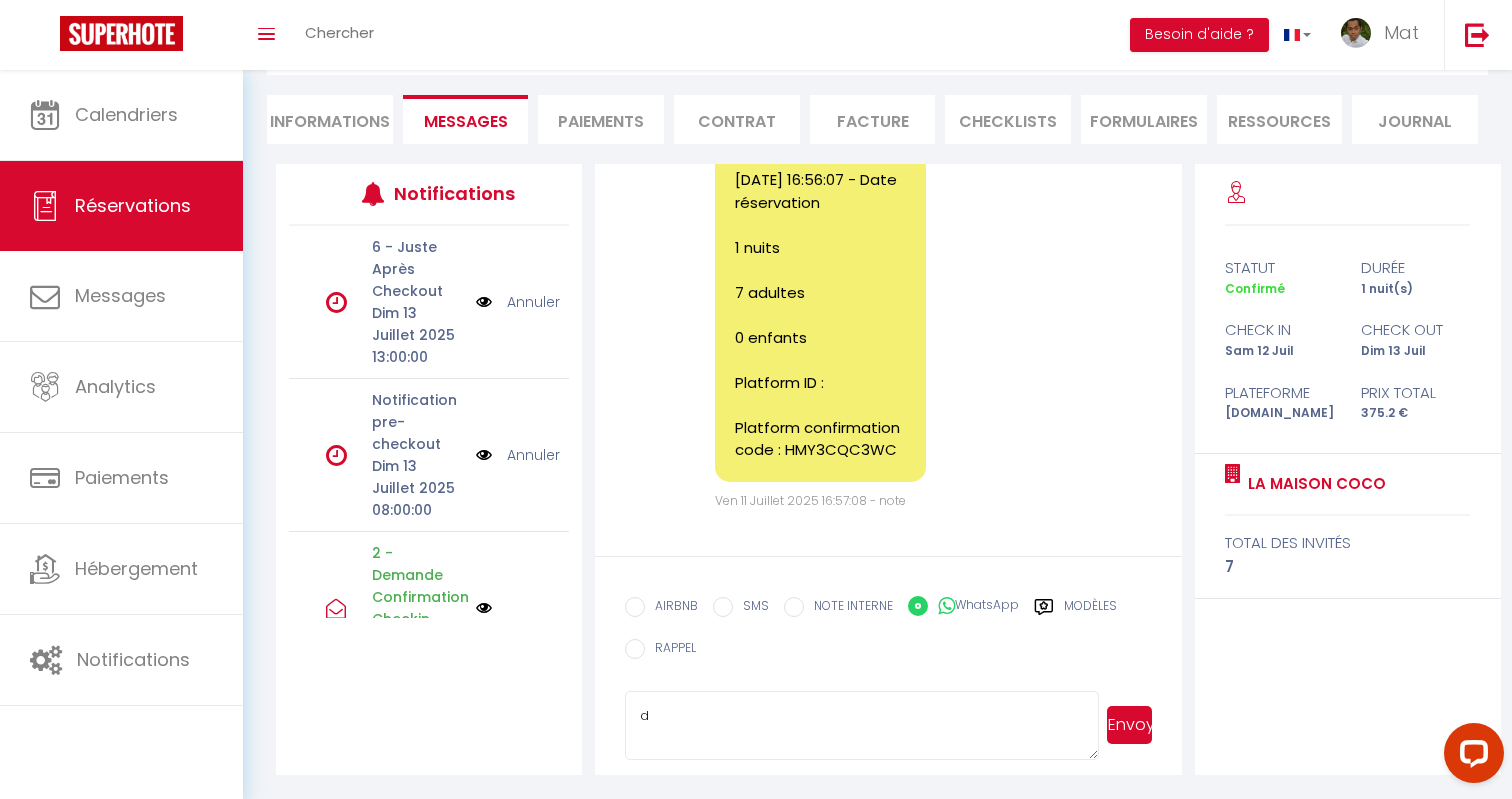 type 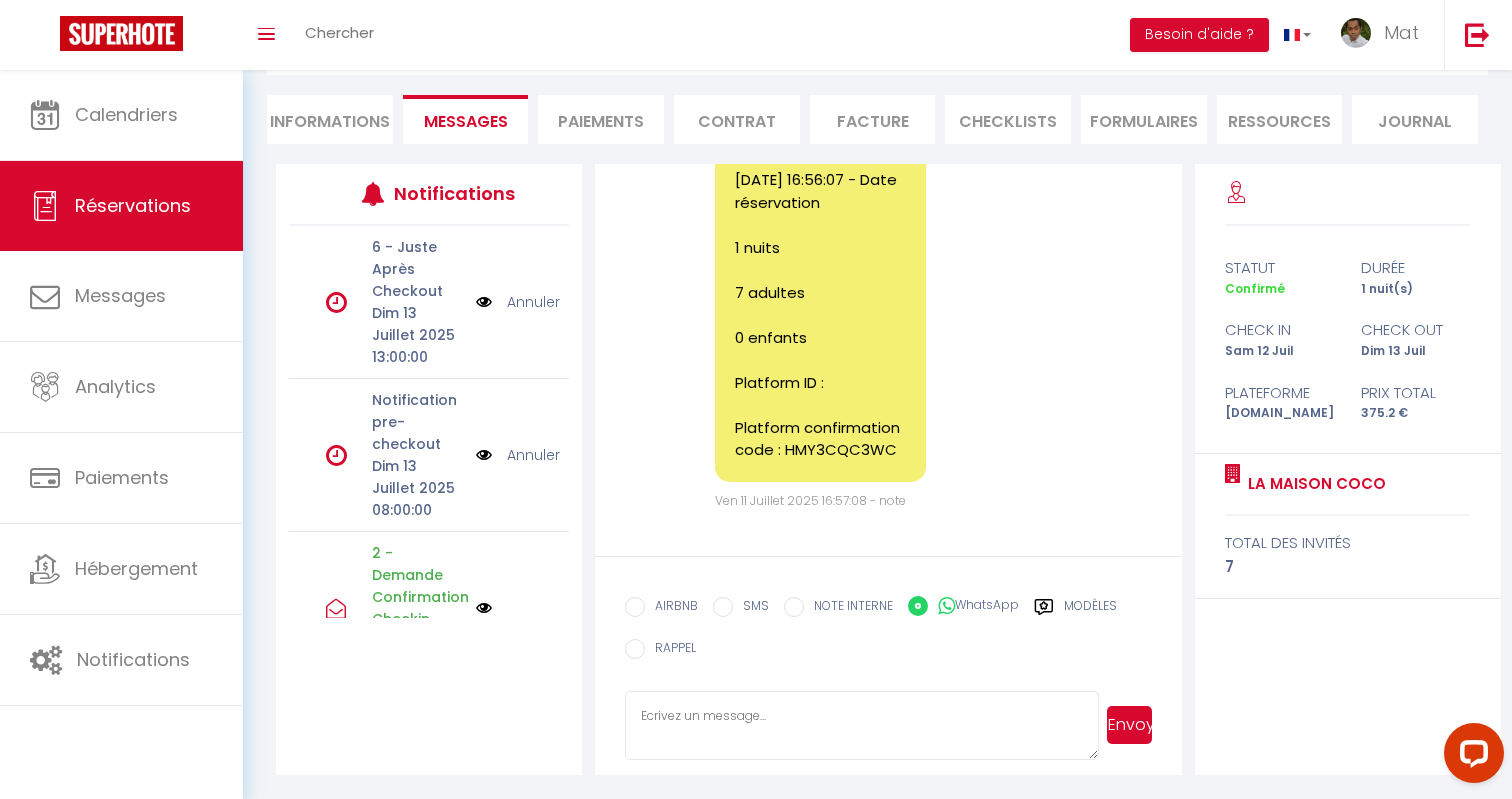 click on "Modèles" at bounding box center [1090, 609] 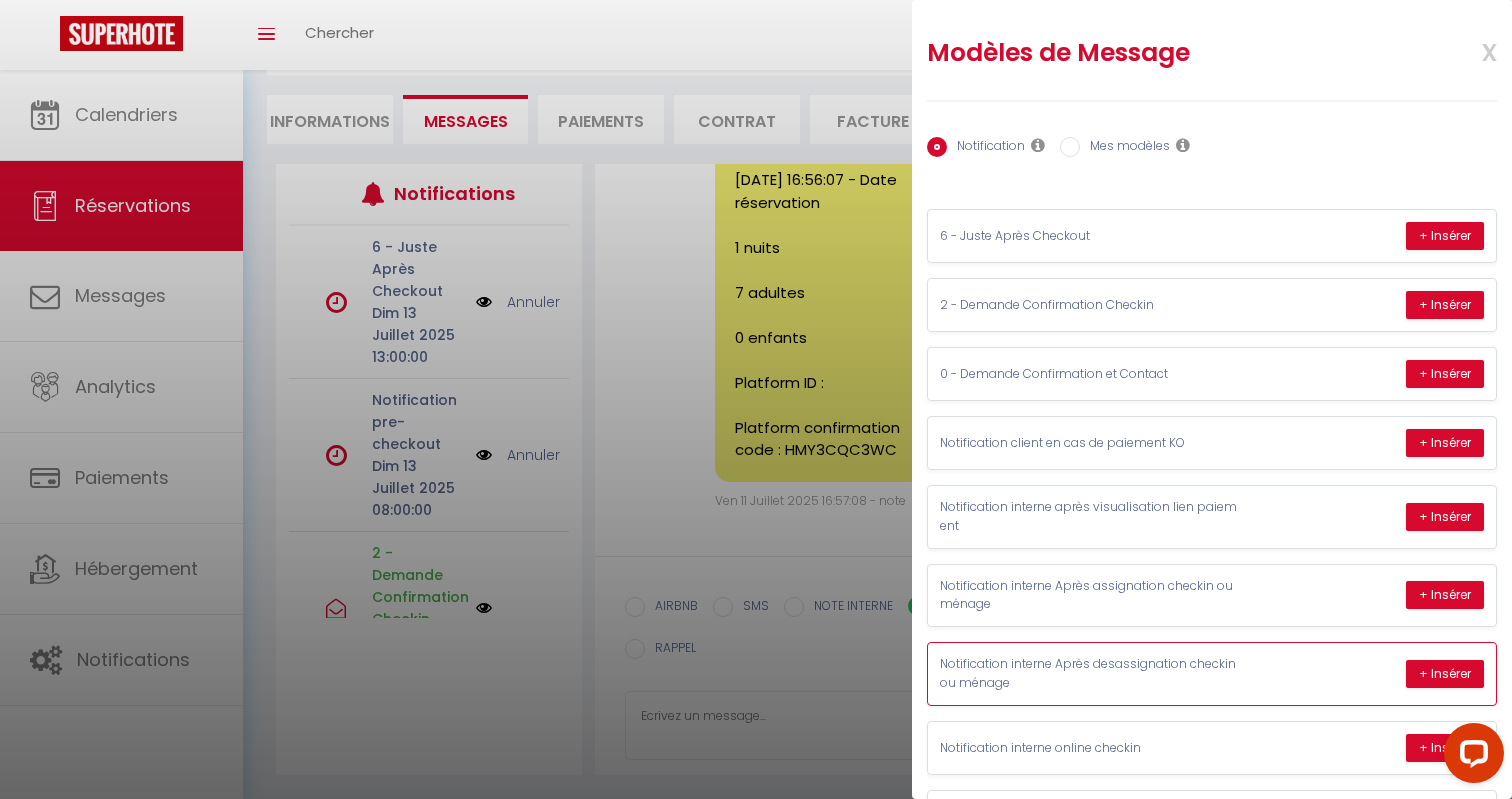 scroll, scrollTop: 282, scrollLeft: 0, axis: vertical 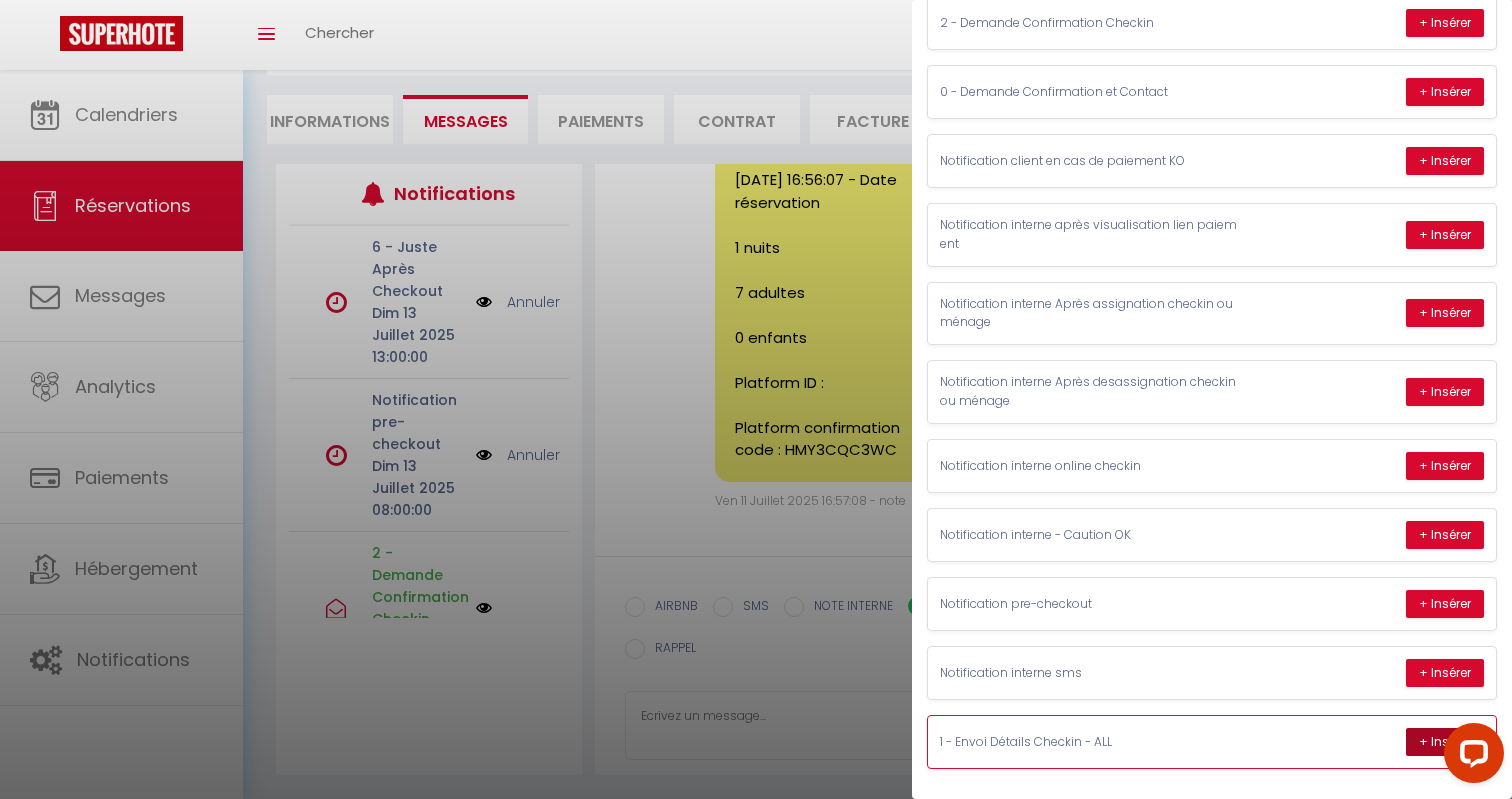 click on "+ Insérer" at bounding box center [1445, 742] 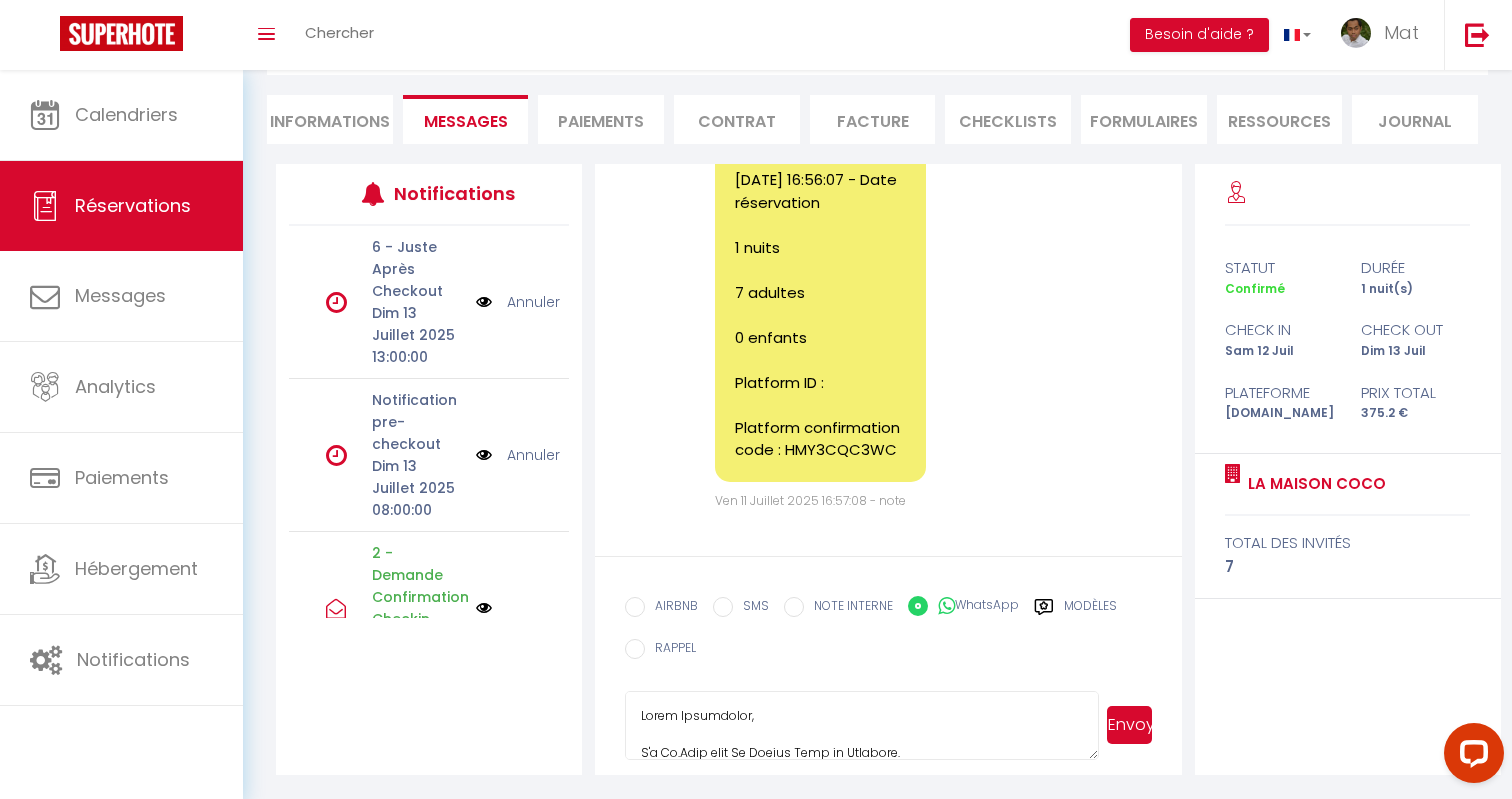 click on "Envoyer" at bounding box center (1129, 725) 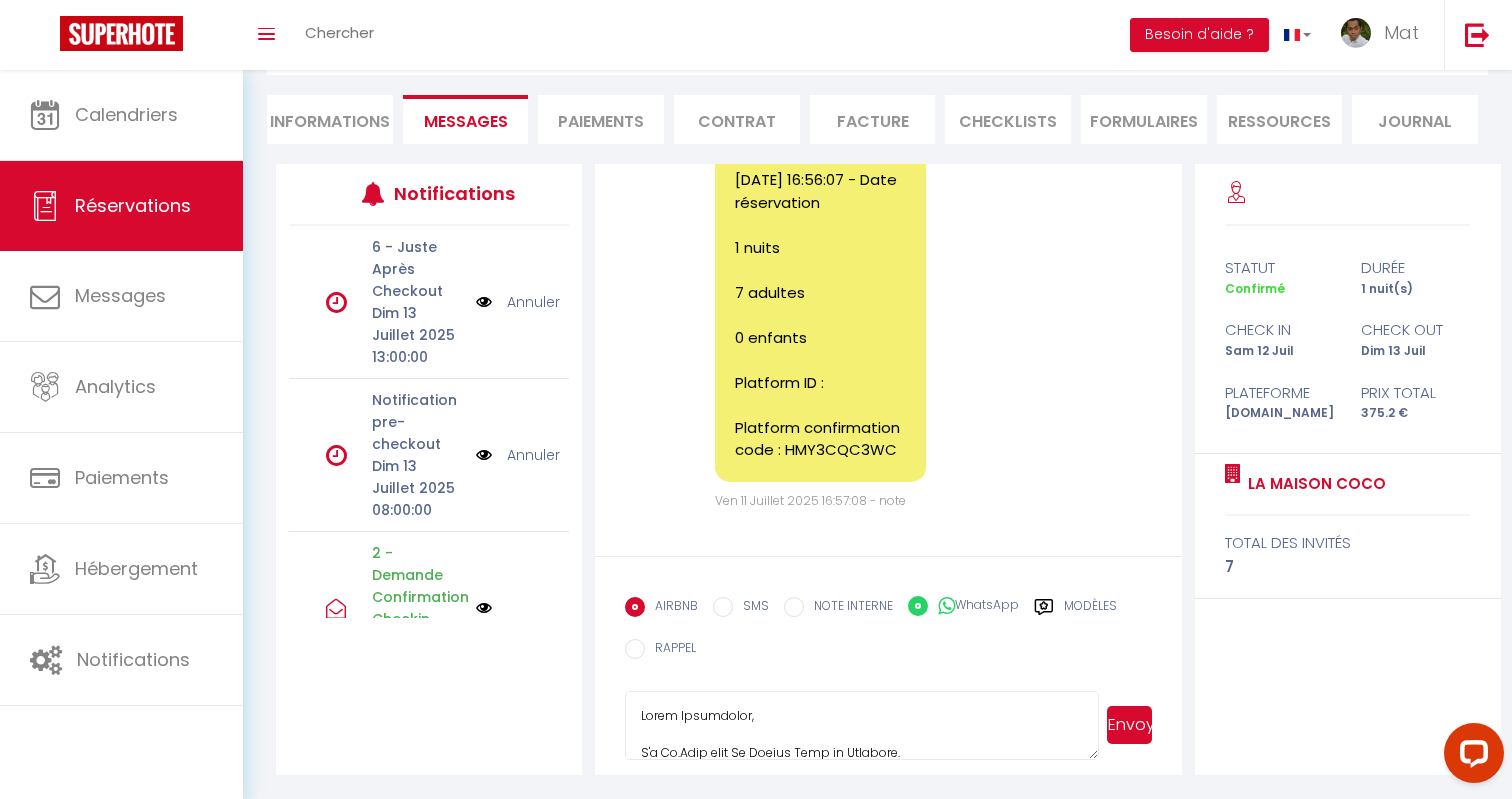 radio on "false" 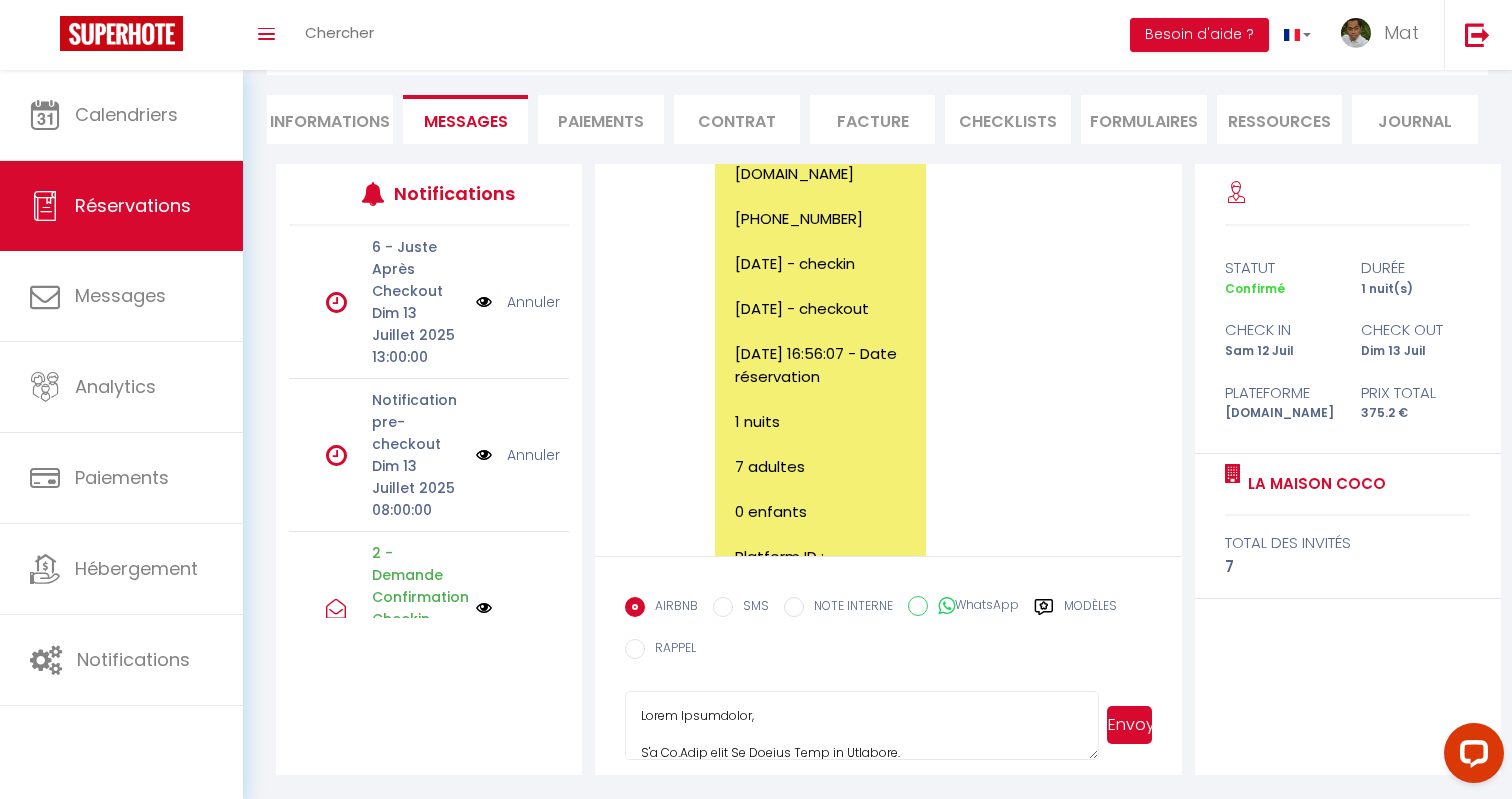 scroll, scrollTop: 4038, scrollLeft: 0, axis: vertical 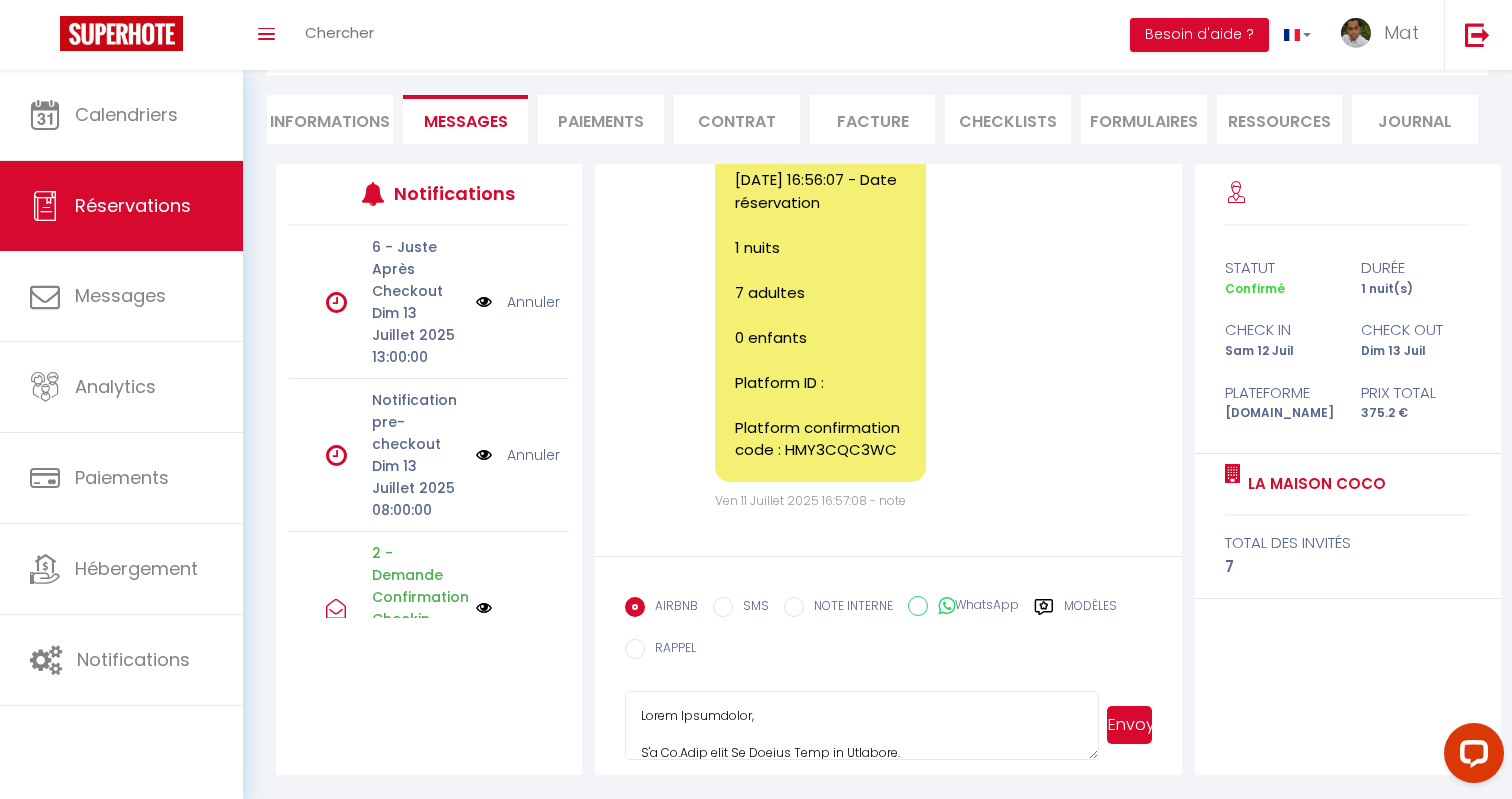 click on "Envoyer" at bounding box center [1129, 725] 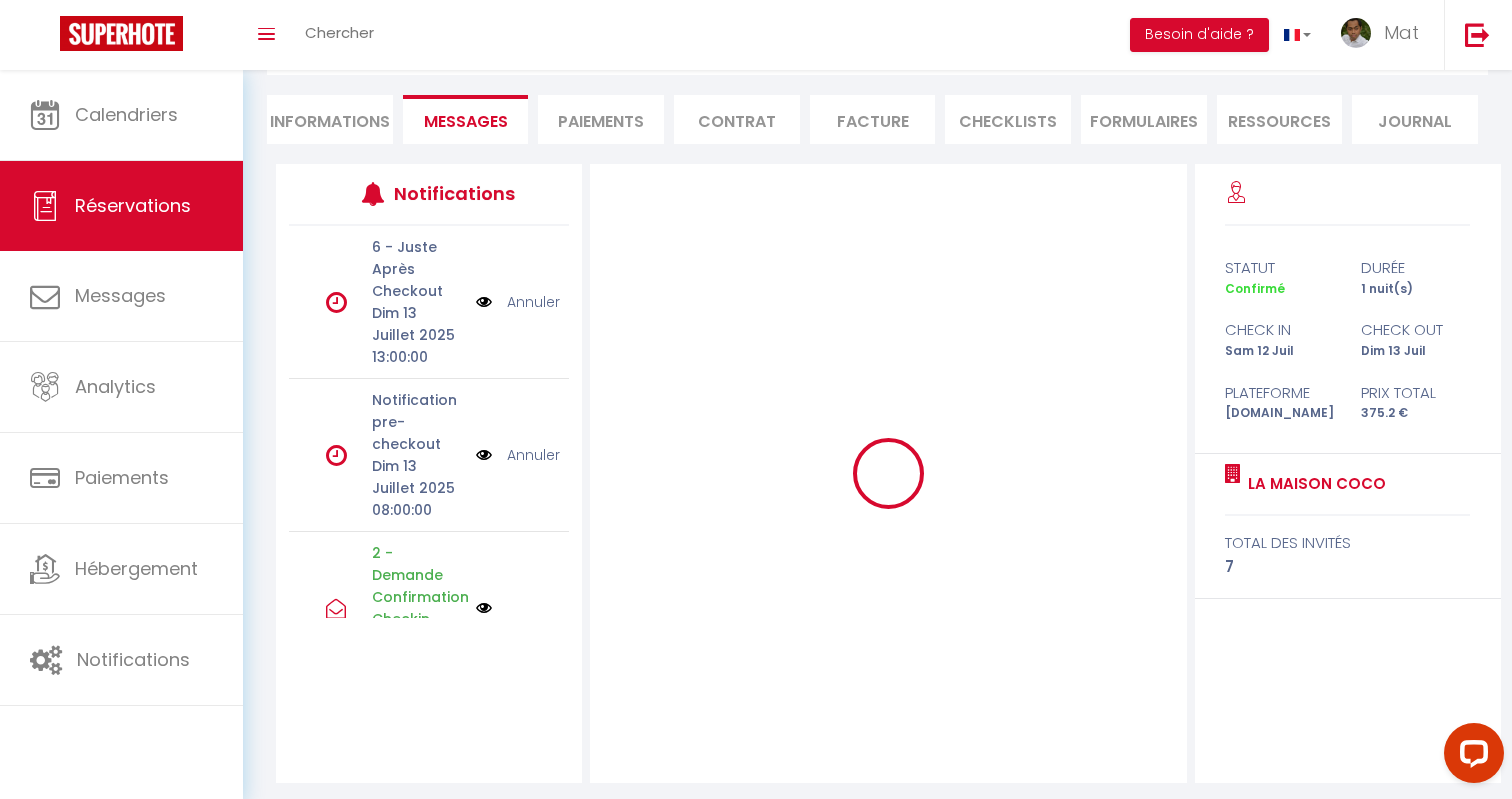 type 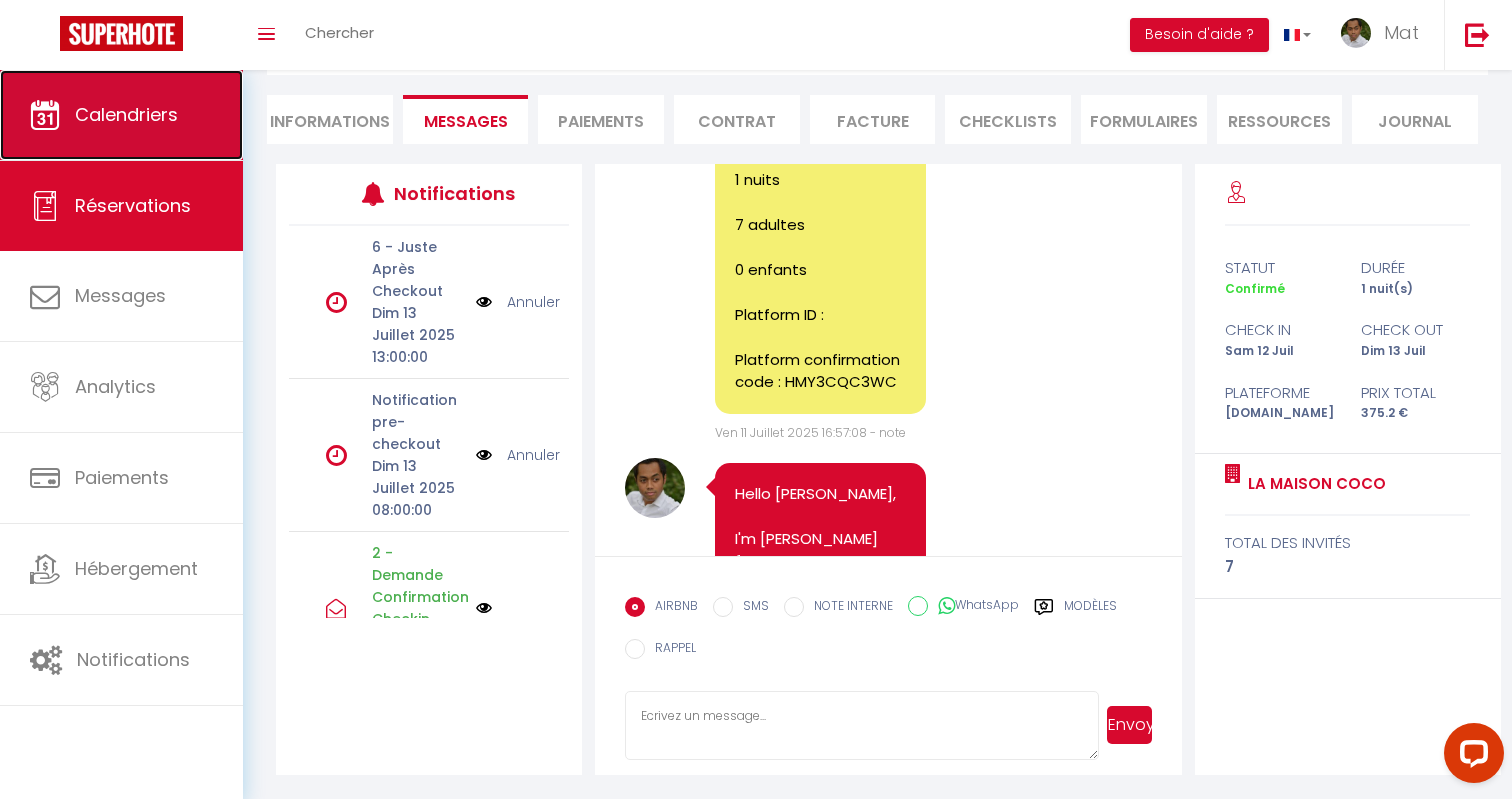 click on "Calendriers" at bounding box center (126, 114) 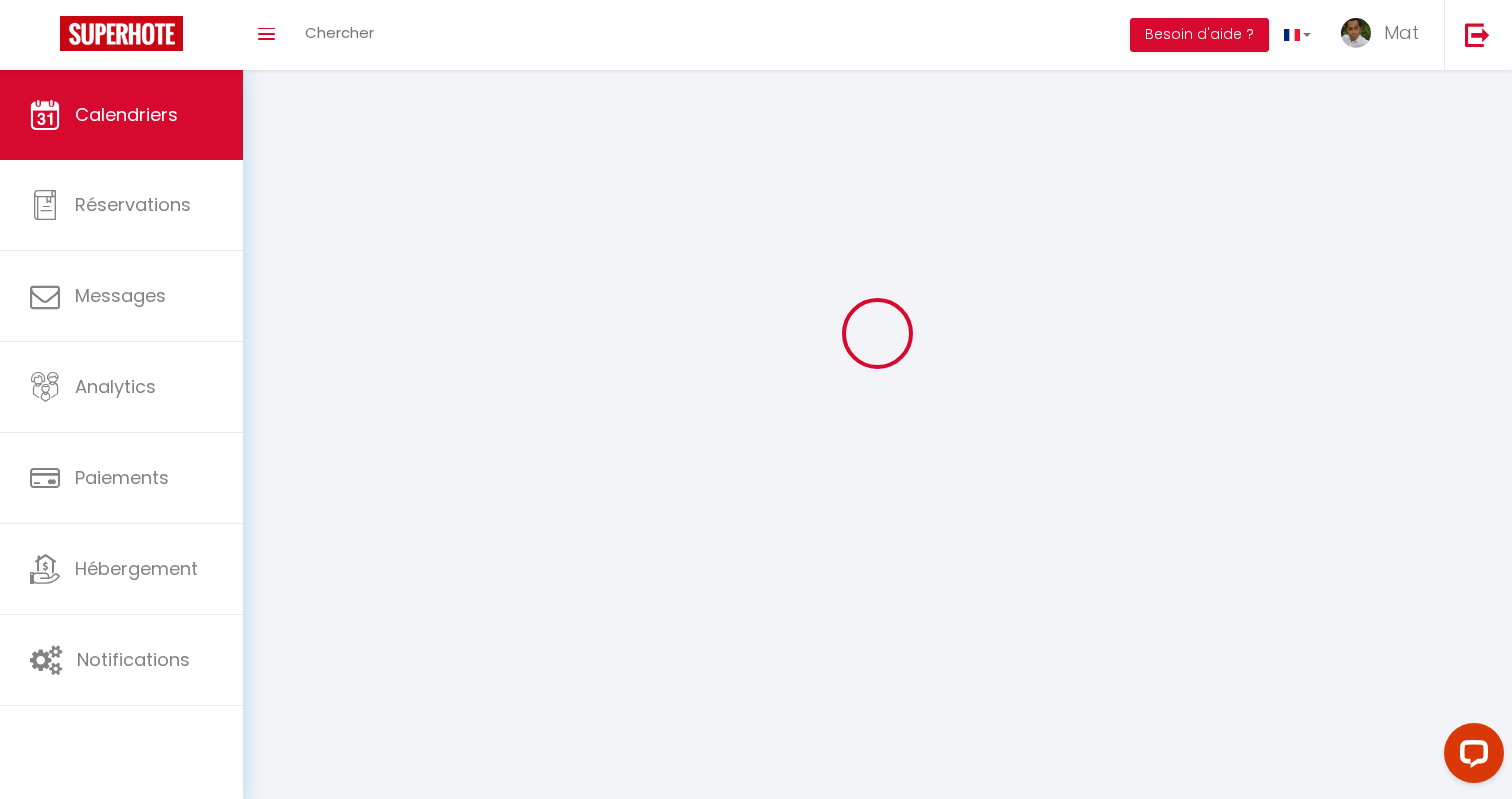 scroll, scrollTop: 0, scrollLeft: 0, axis: both 